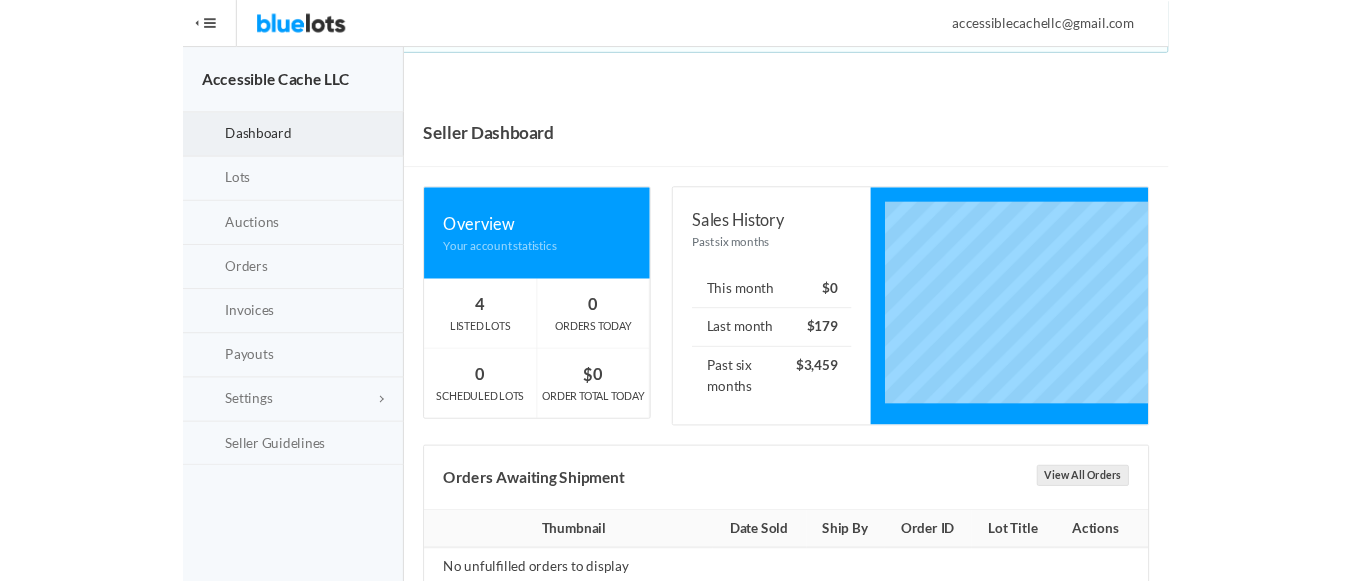 scroll, scrollTop: 11, scrollLeft: 0, axis: vertical 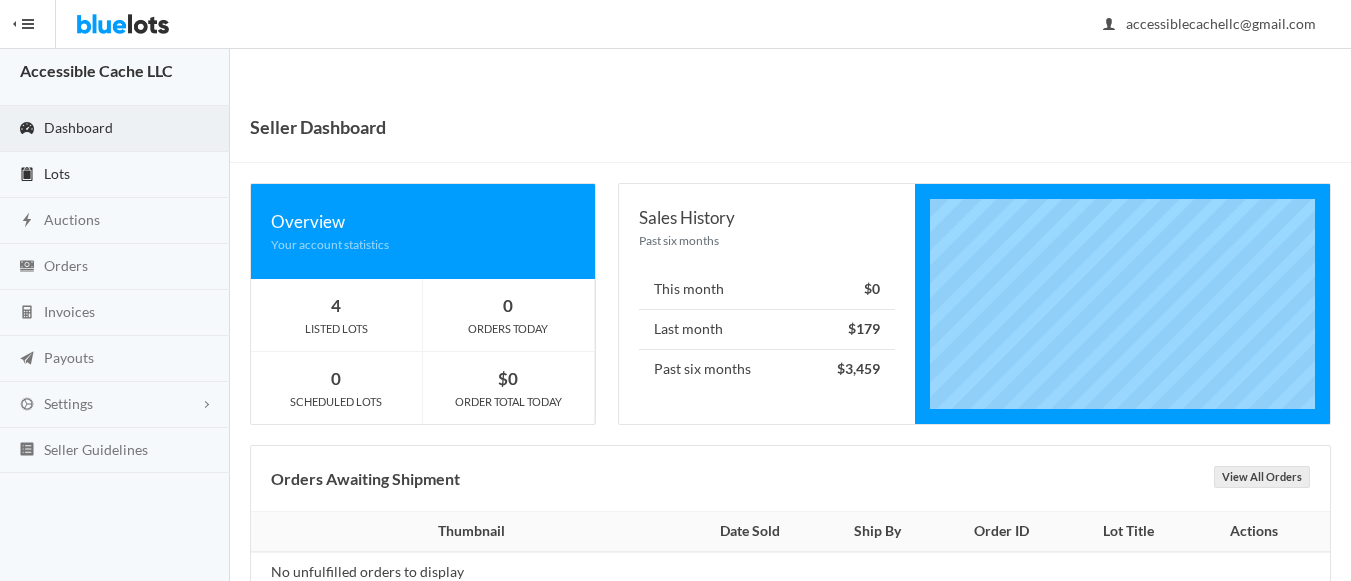 click on "Lots" at bounding box center [57, 173] 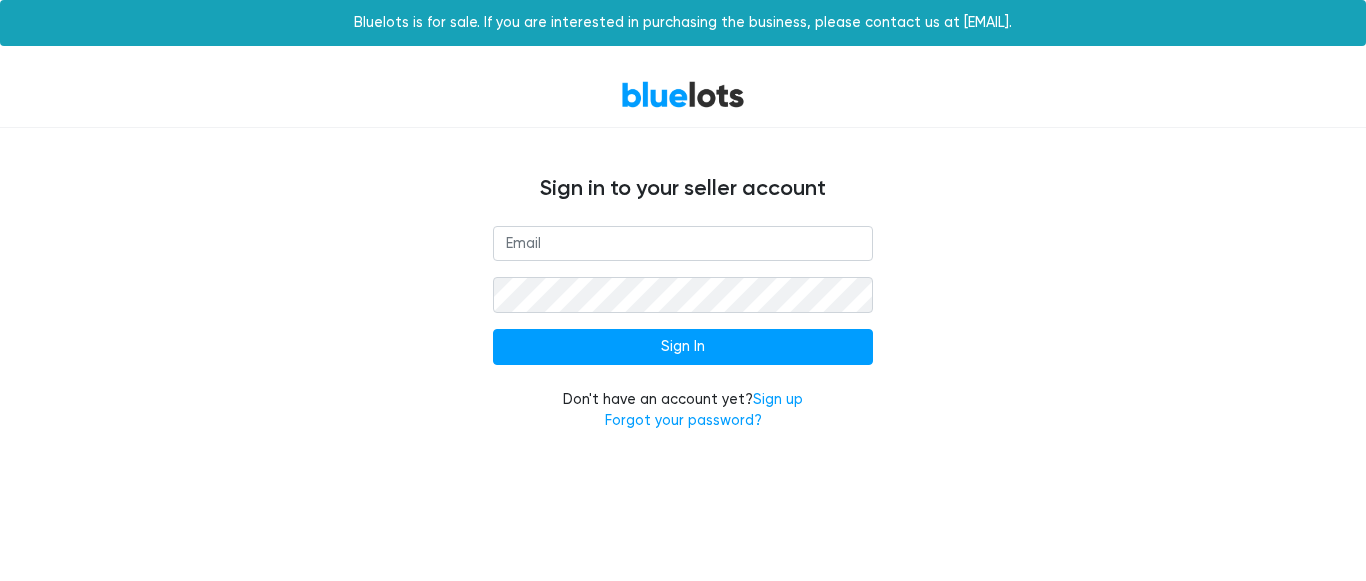 scroll, scrollTop: 0, scrollLeft: 0, axis: both 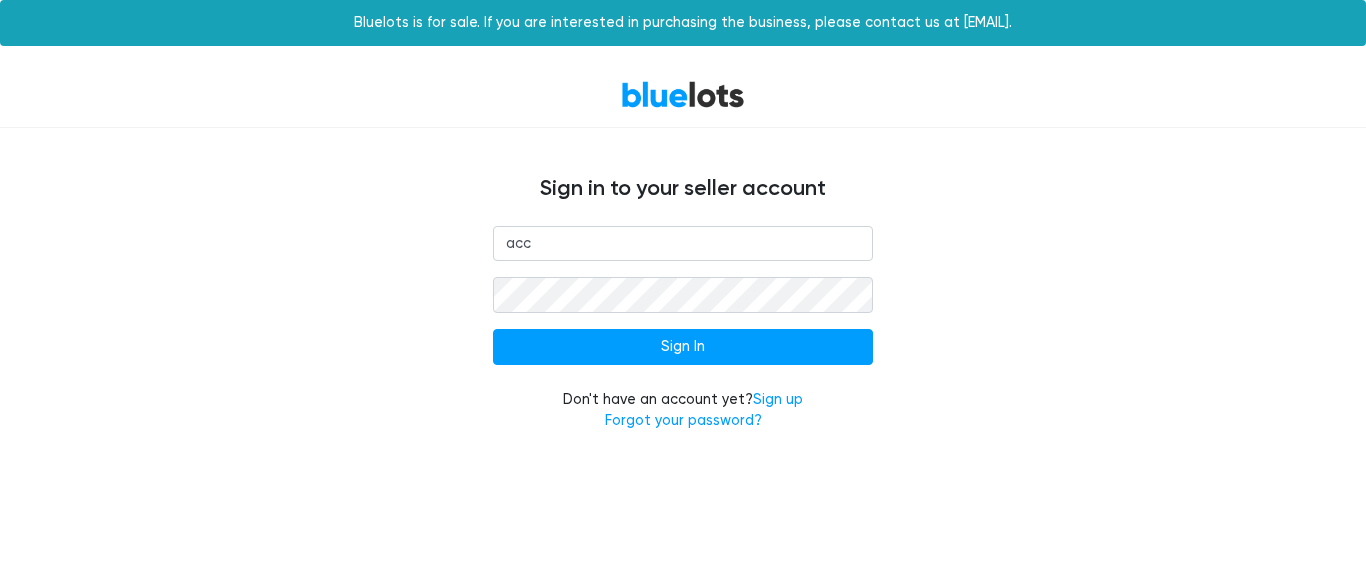 type on "accessiblecachellc@gmail.com" 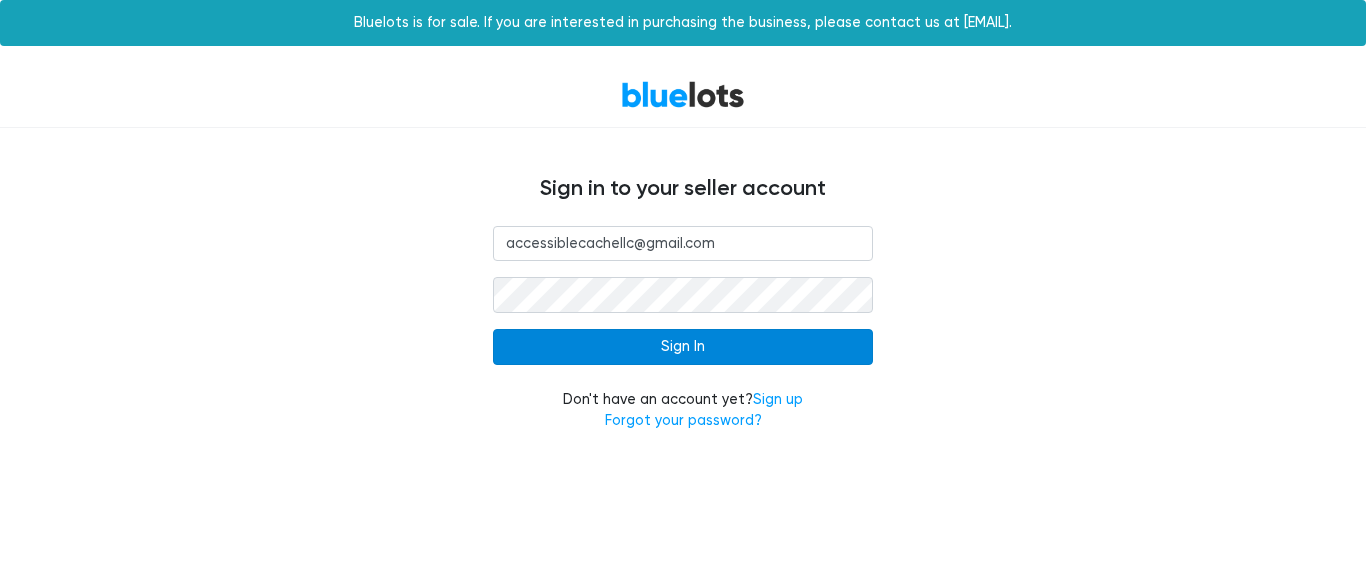 click on "Sign In" at bounding box center (683, 347) 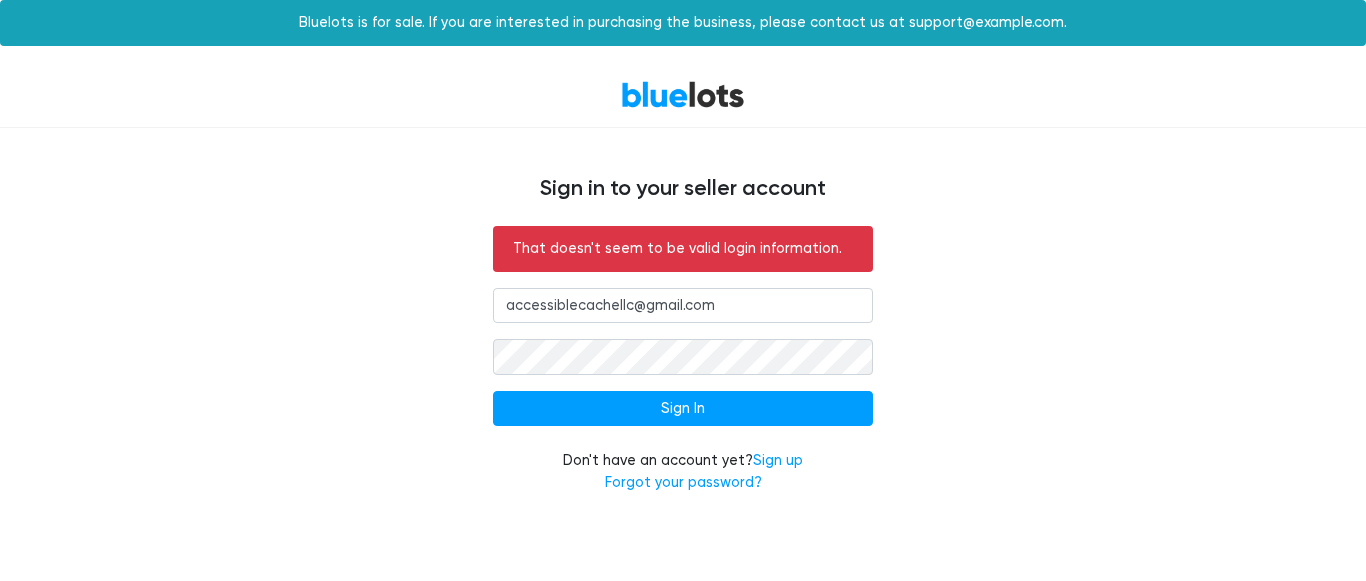 scroll, scrollTop: 0, scrollLeft: 0, axis: both 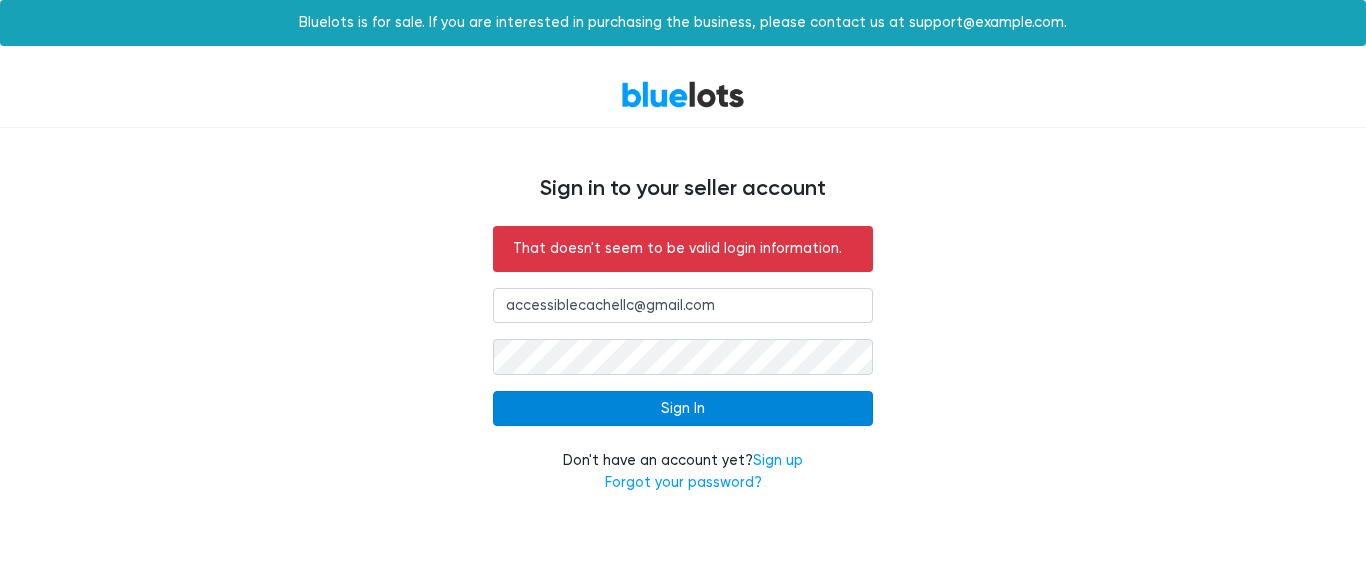 click on "Sign In" at bounding box center (683, 409) 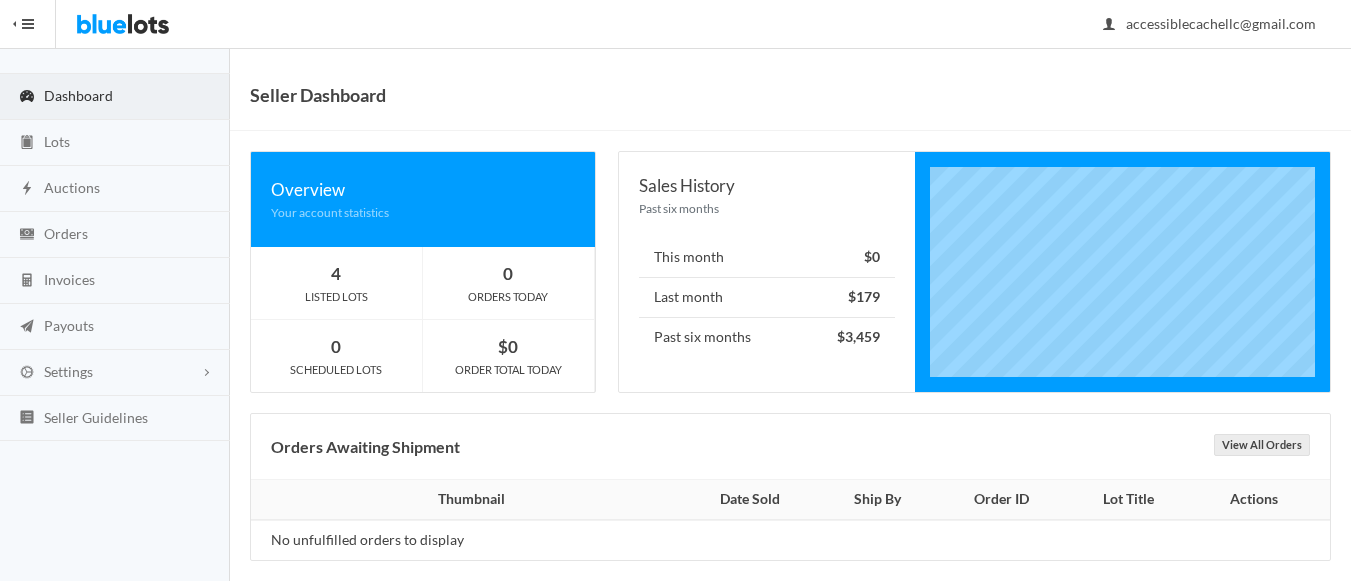 scroll, scrollTop: 63, scrollLeft: 0, axis: vertical 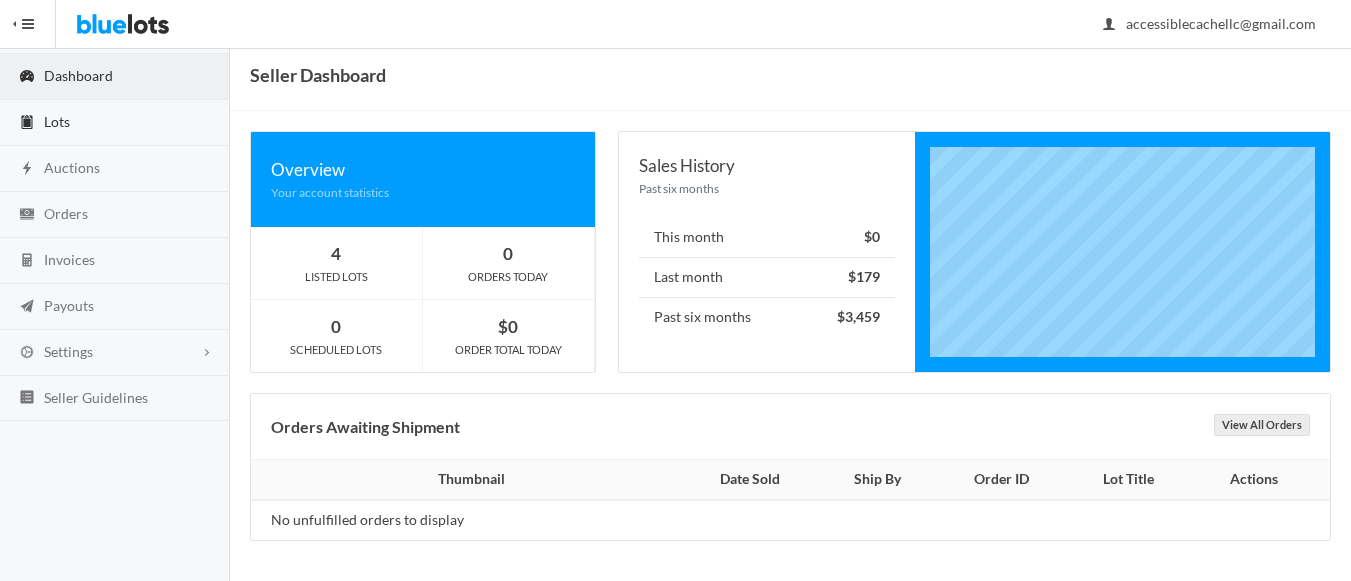 click on "Lots" at bounding box center [57, 121] 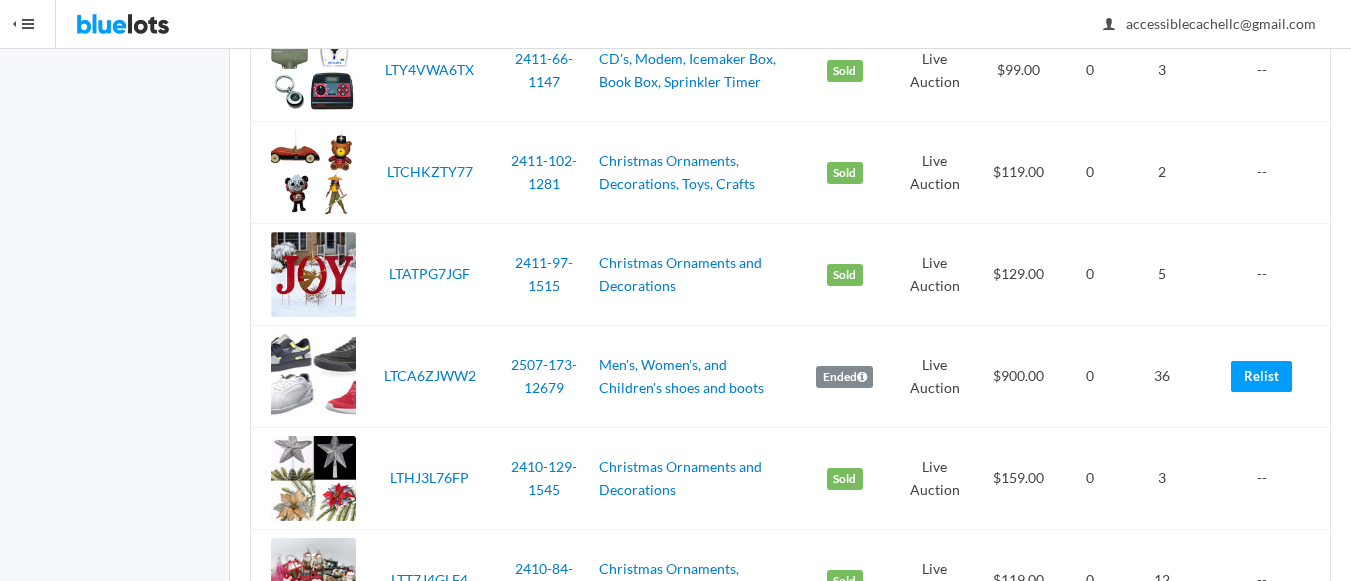 scroll, scrollTop: 2500, scrollLeft: 0, axis: vertical 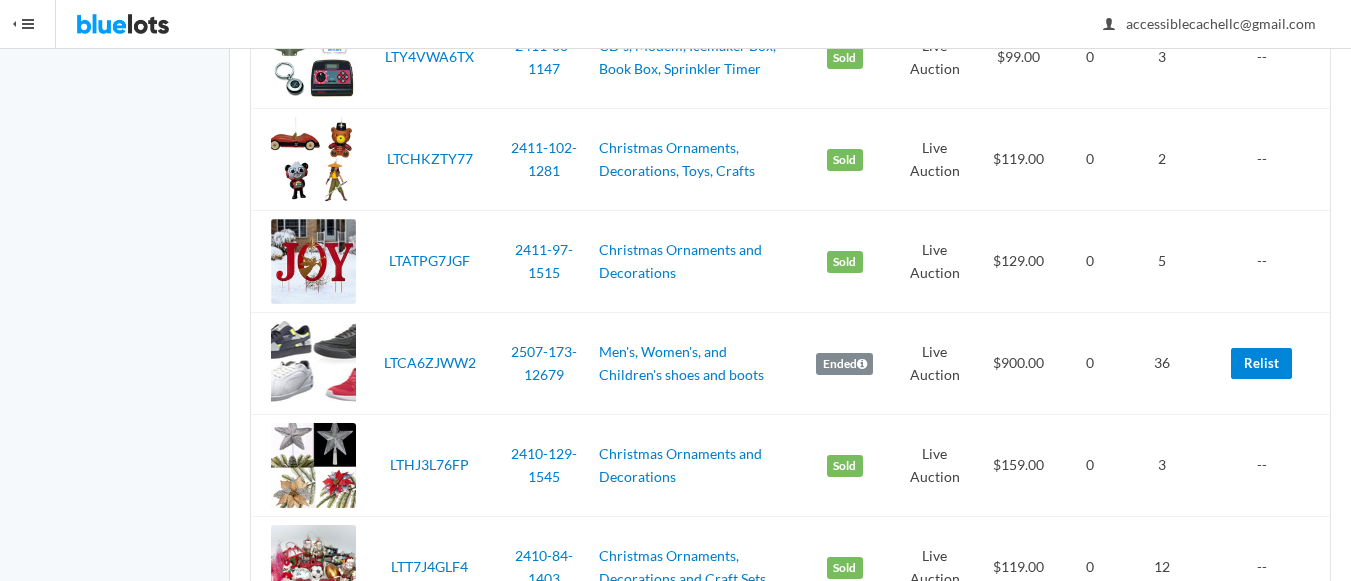 click on "Relist" at bounding box center [1261, 363] 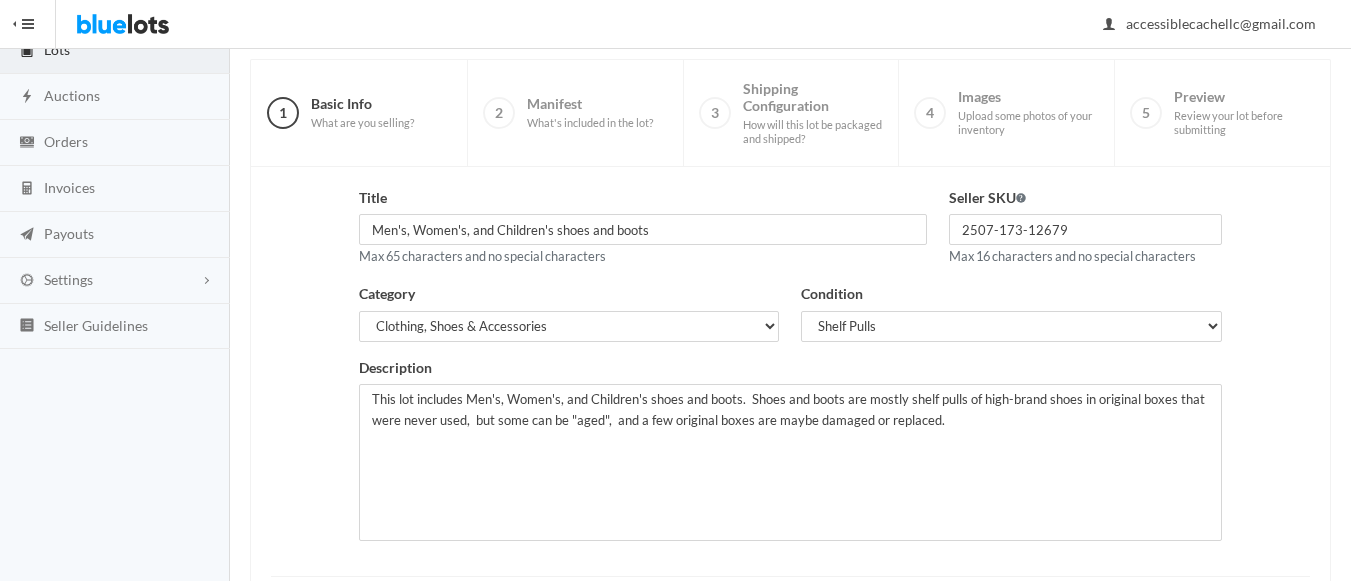 scroll, scrollTop: 437, scrollLeft: 0, axis: vertical 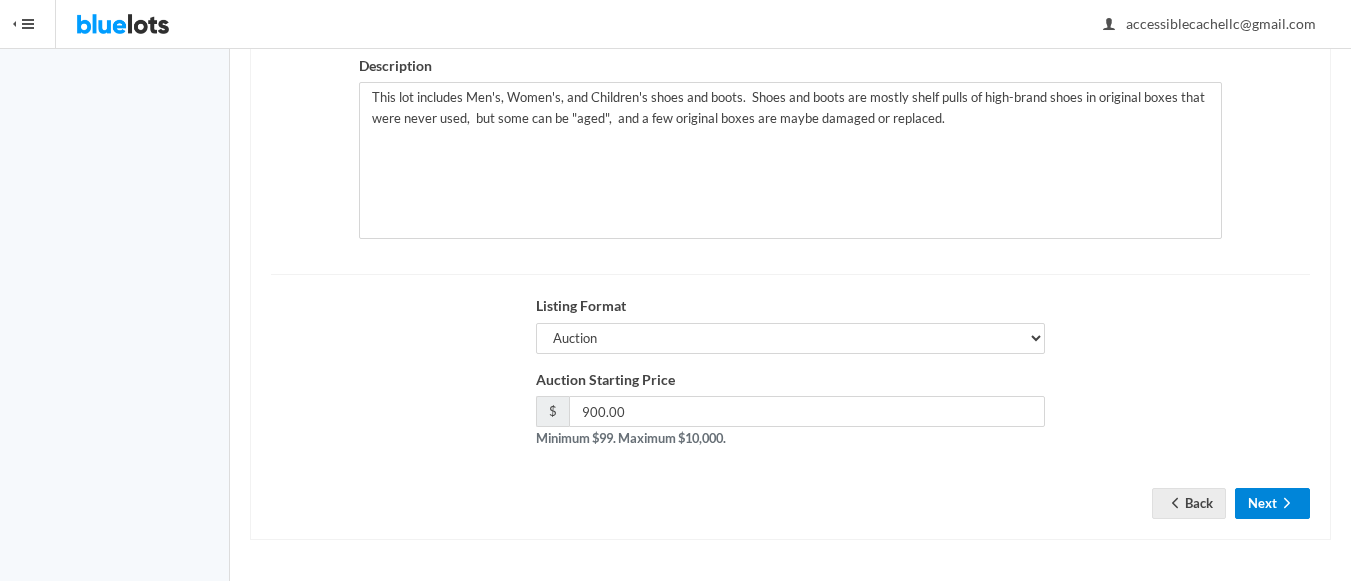 drag, startPoint x: 1276, startPoint y: 506, endPoint x: 1260, endPoint y: 498, distance: 17.888544 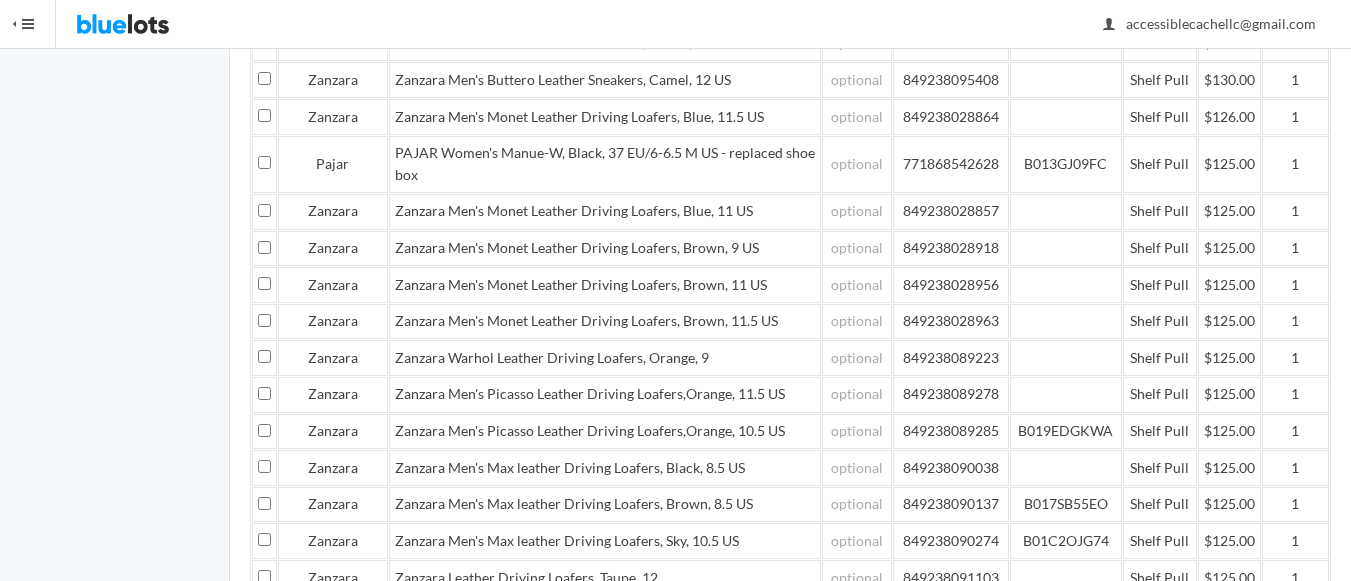 scroll, scrollTop: 1500, scrollLeft: 0, axis: vertical 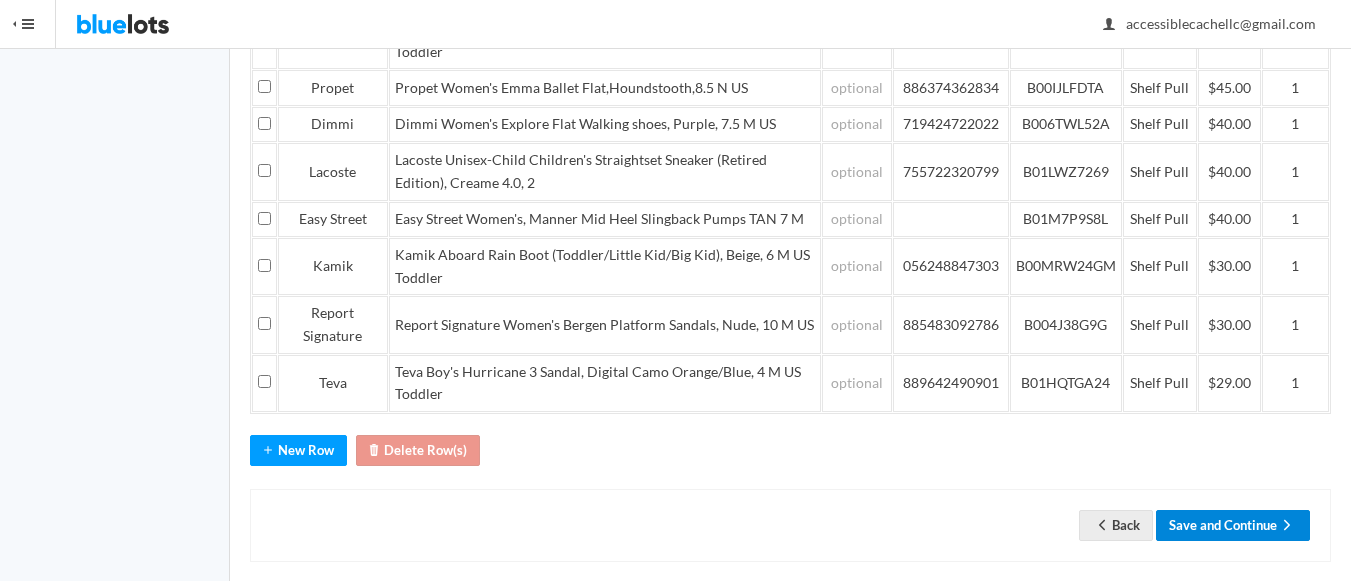 click on "Save and Continue" at bounding box center (1233, 525) 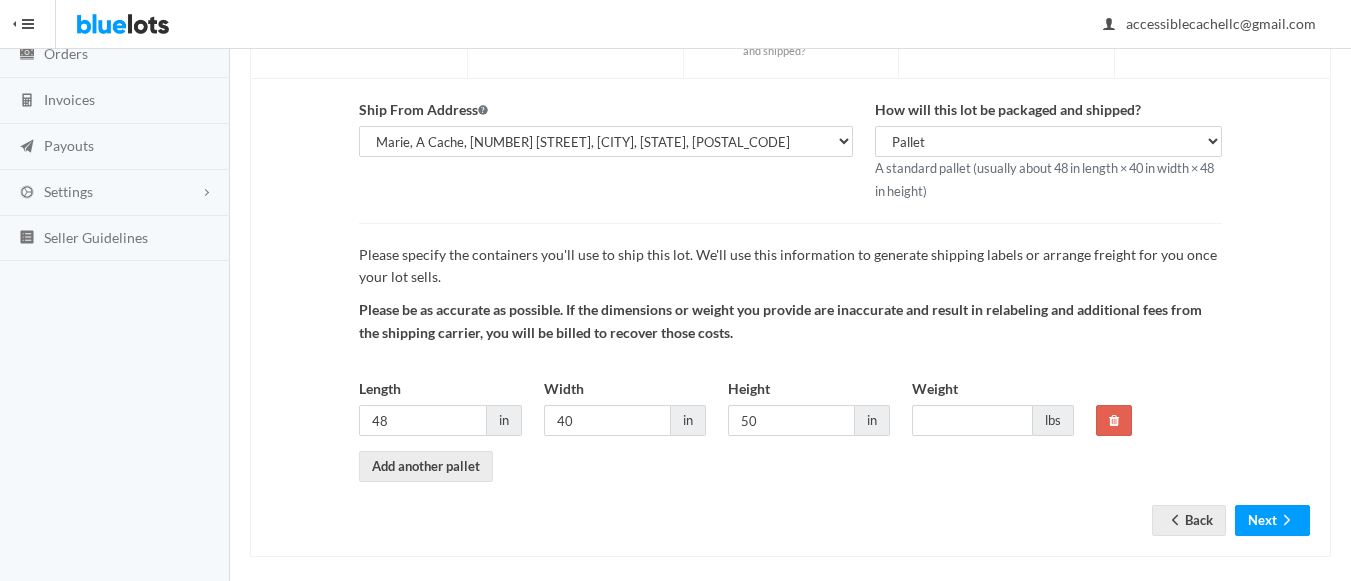 scroll, scrollTop: 240, scrollLeft: 0, axis: vertical 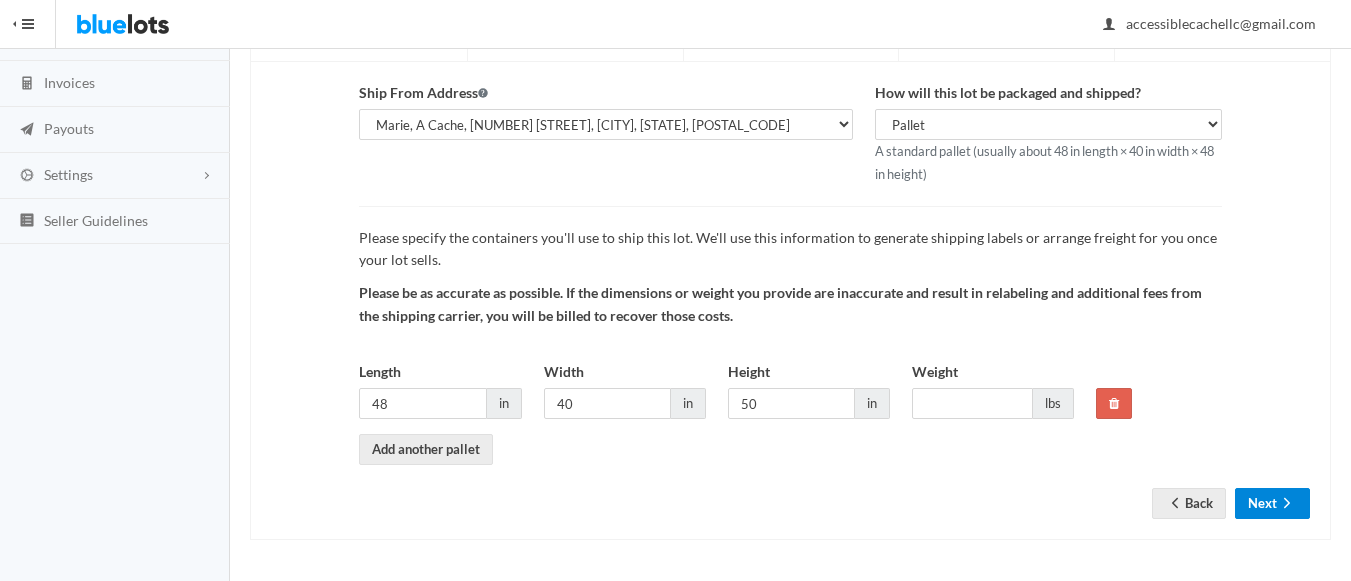 click on "Next" at bounding box center (1272, 503) 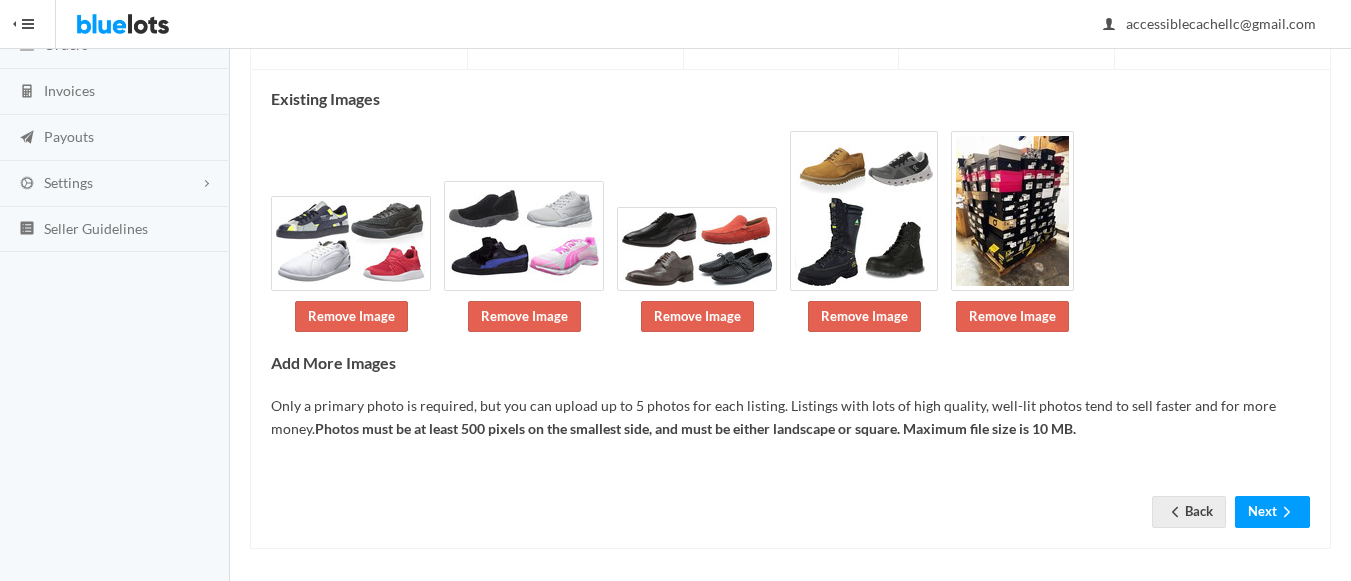 scroll, scrollTop: 241, scrollLeft: 0, axis: vertical 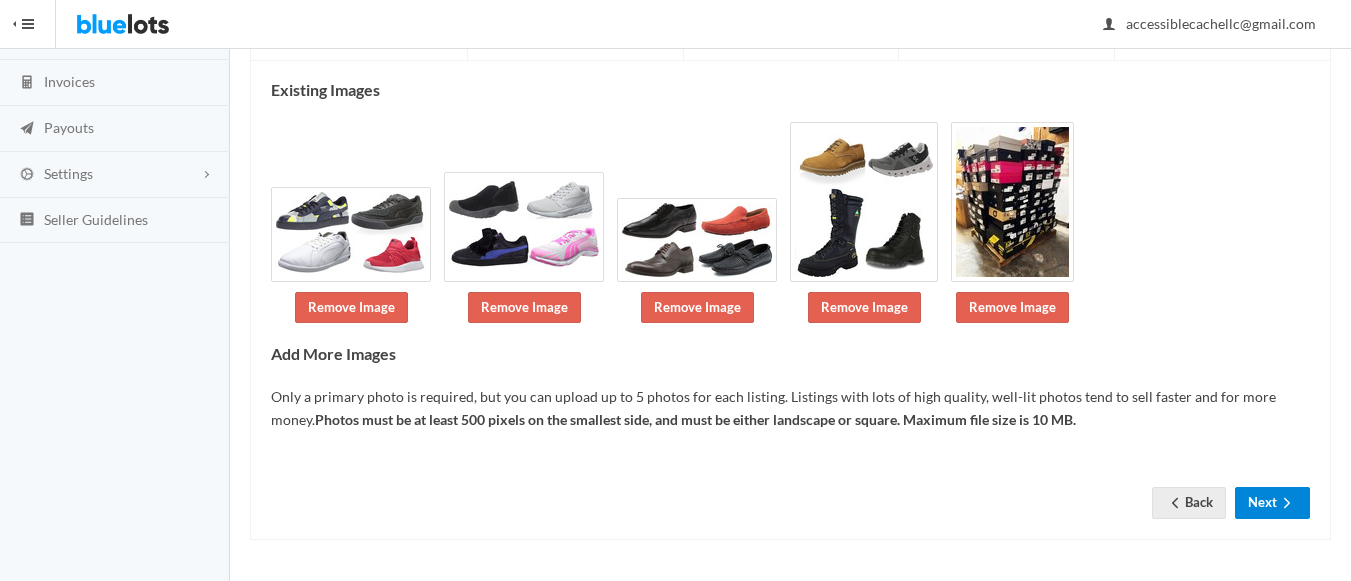 click on "Next" at bounding box center [1272, 502] 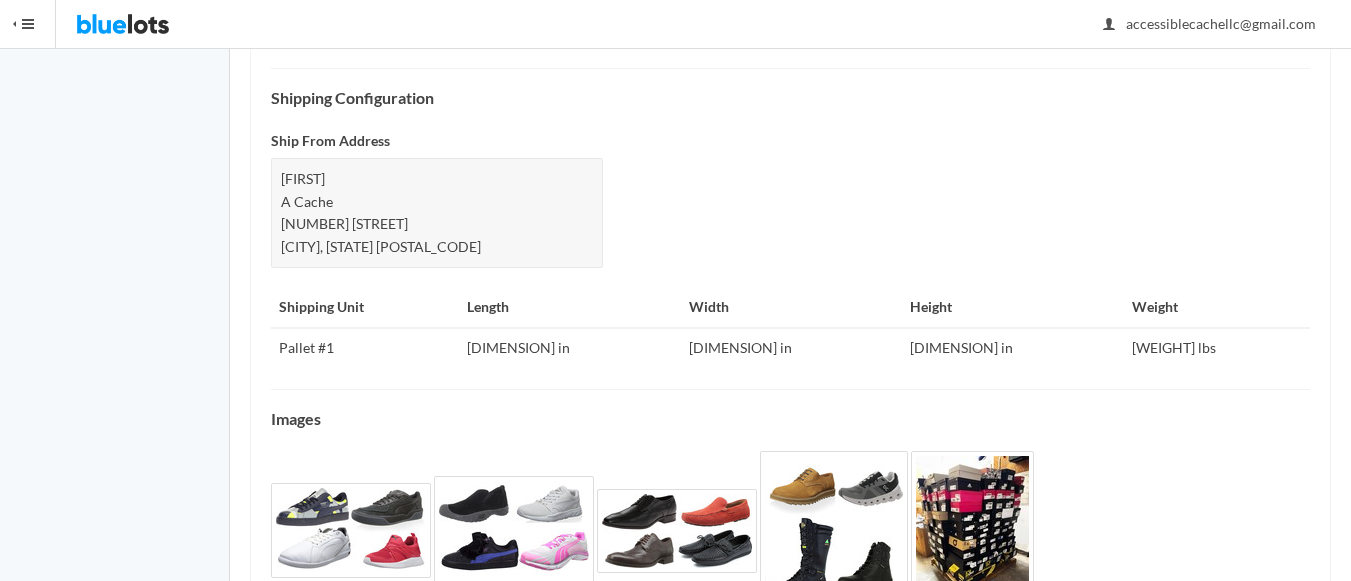 scroll, scrollTop: 936, scrollLeft: 0, axis: vertical 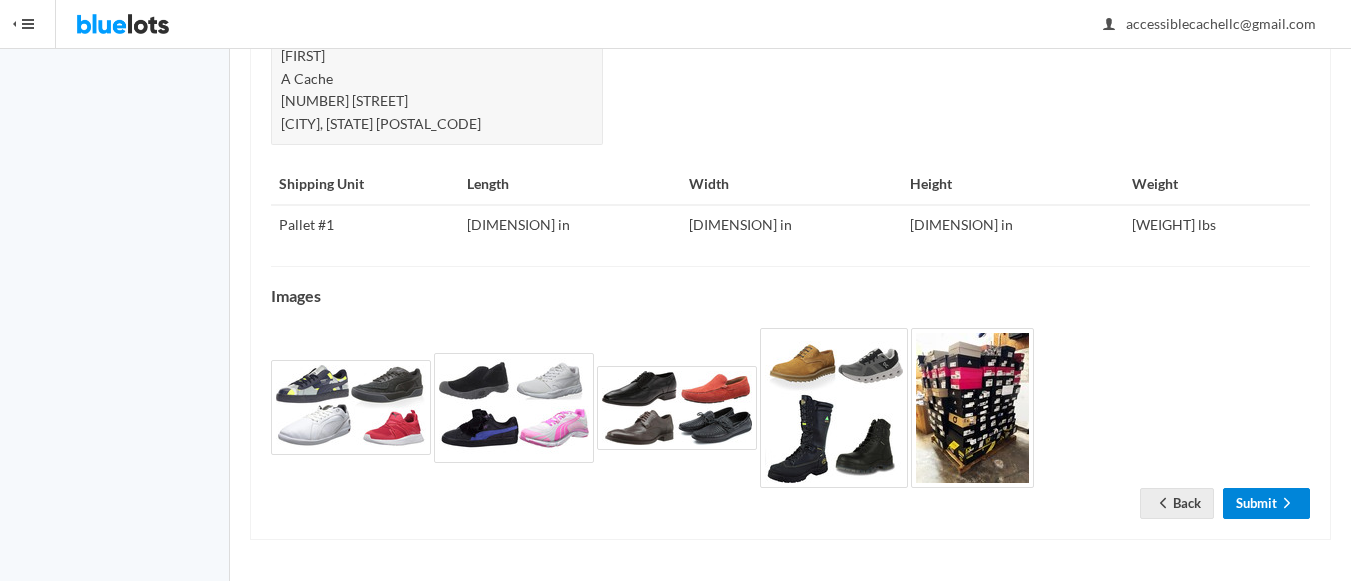 click on "Submit" at bounding box center (1266, 503) 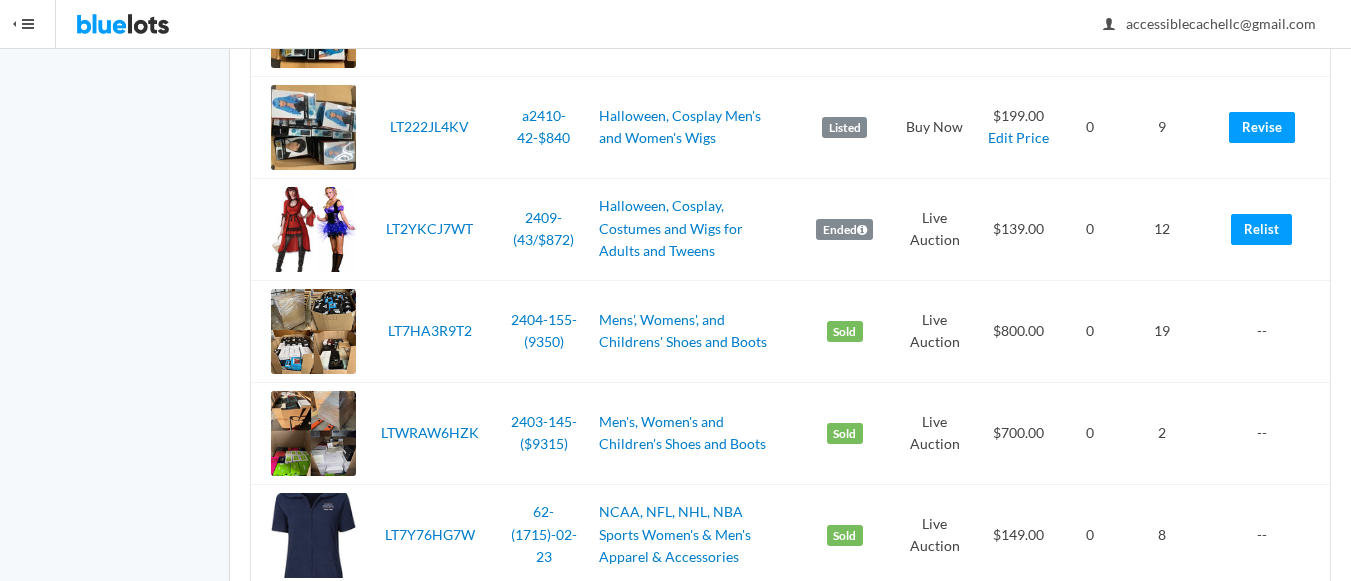 scroll, scrollTop: 3300, scrollLeft: 0, axis: vertical 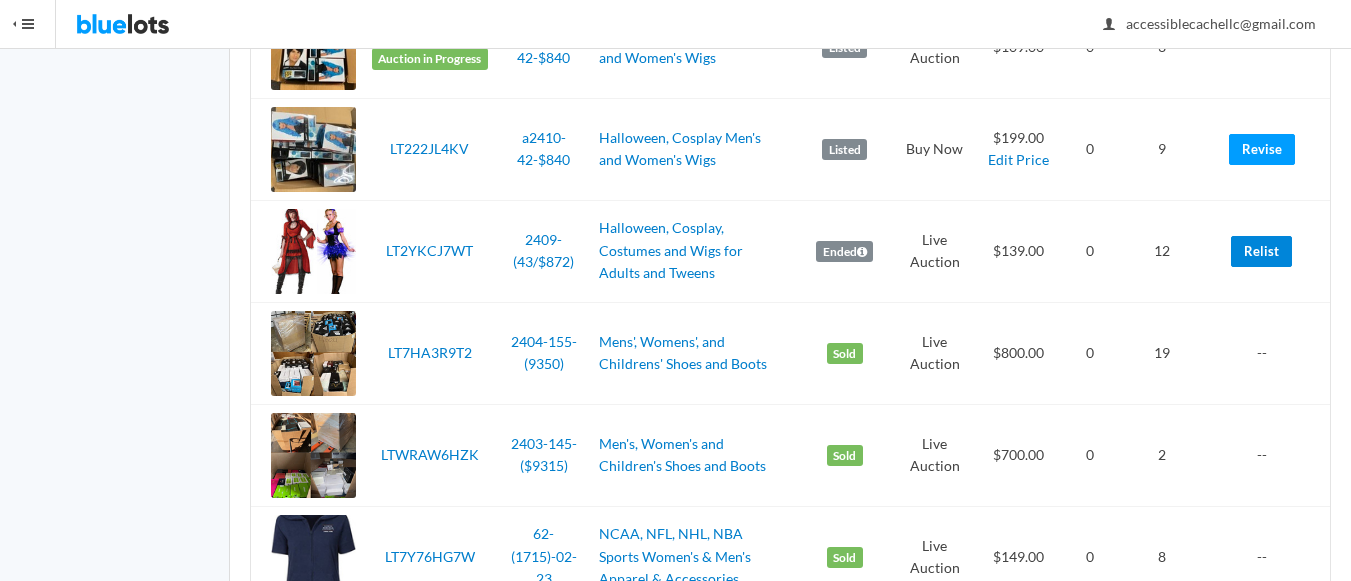 click on "Relist" at bounding box center [1261, 251] 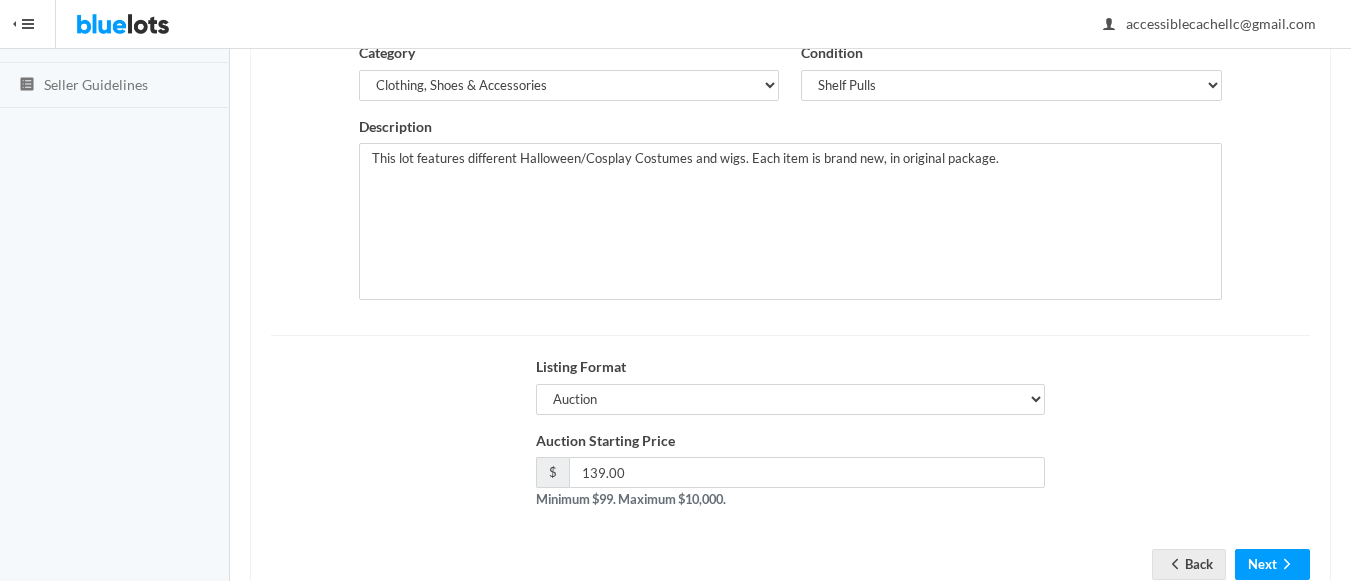 scroll, scrollTop: 437, scrollLeft: 0, axis: vertical 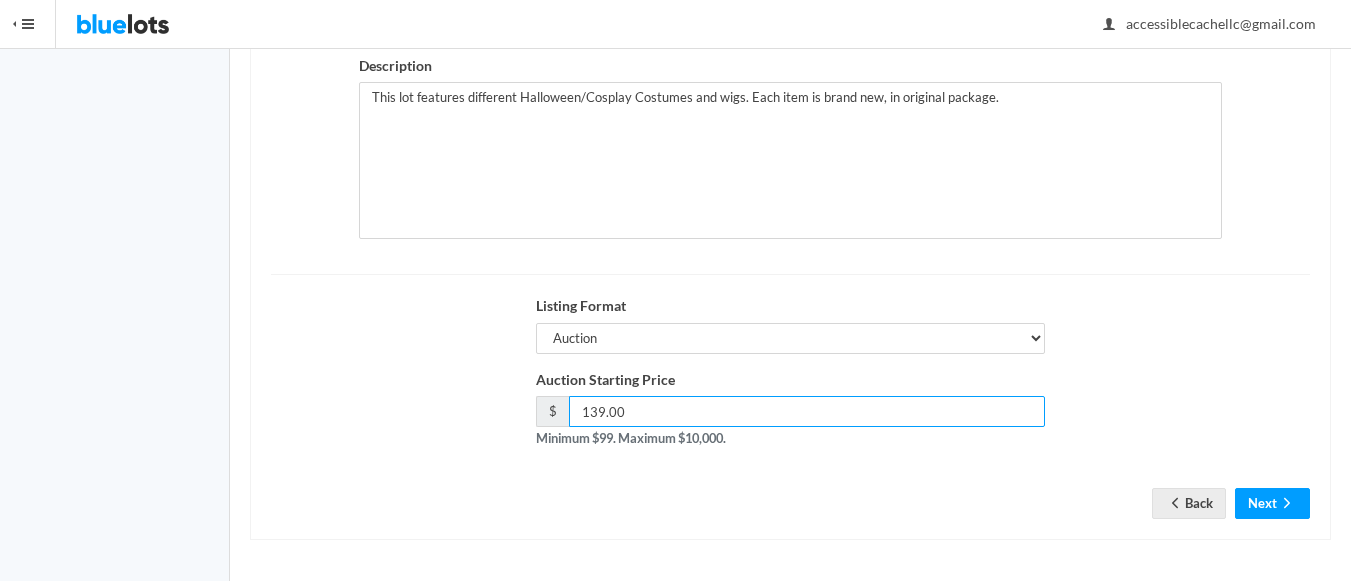 click on "139.00" at bounding box center (807, 411) 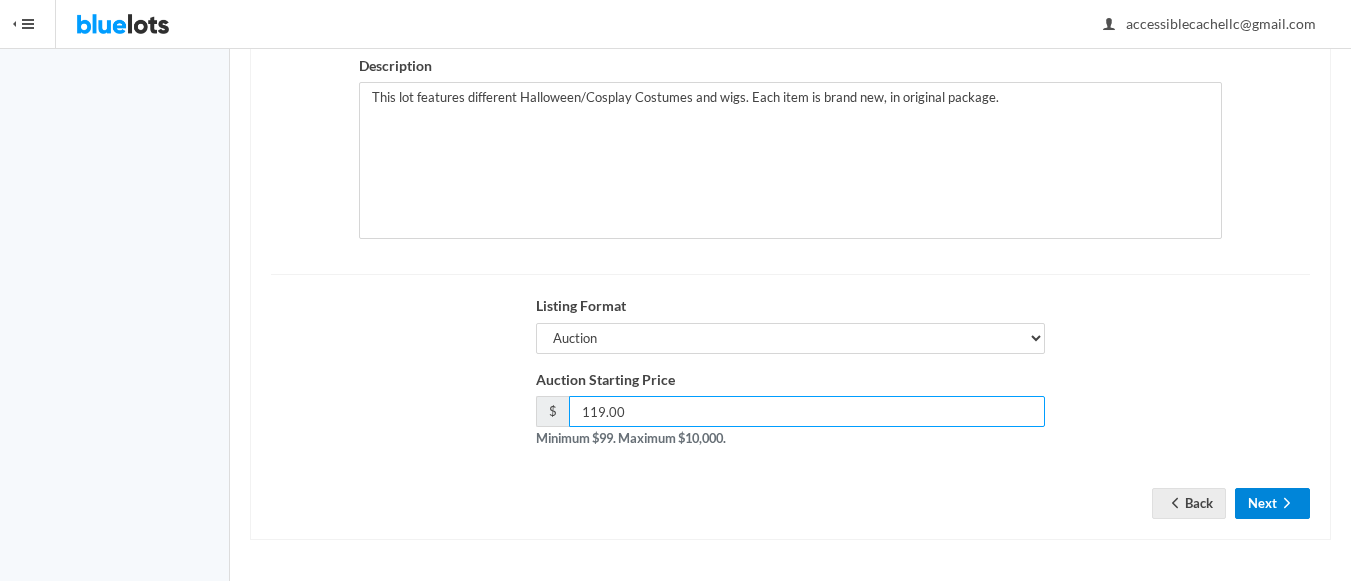 type on "119.00" 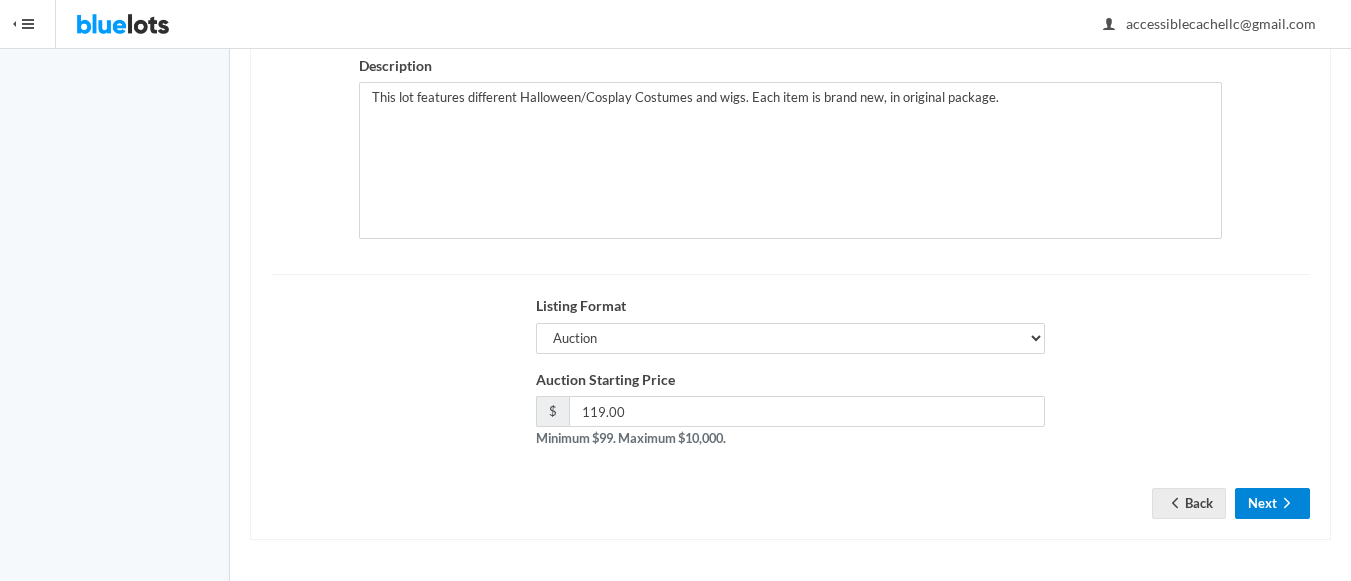 click on "Next" at bounding box center [1272, 503] 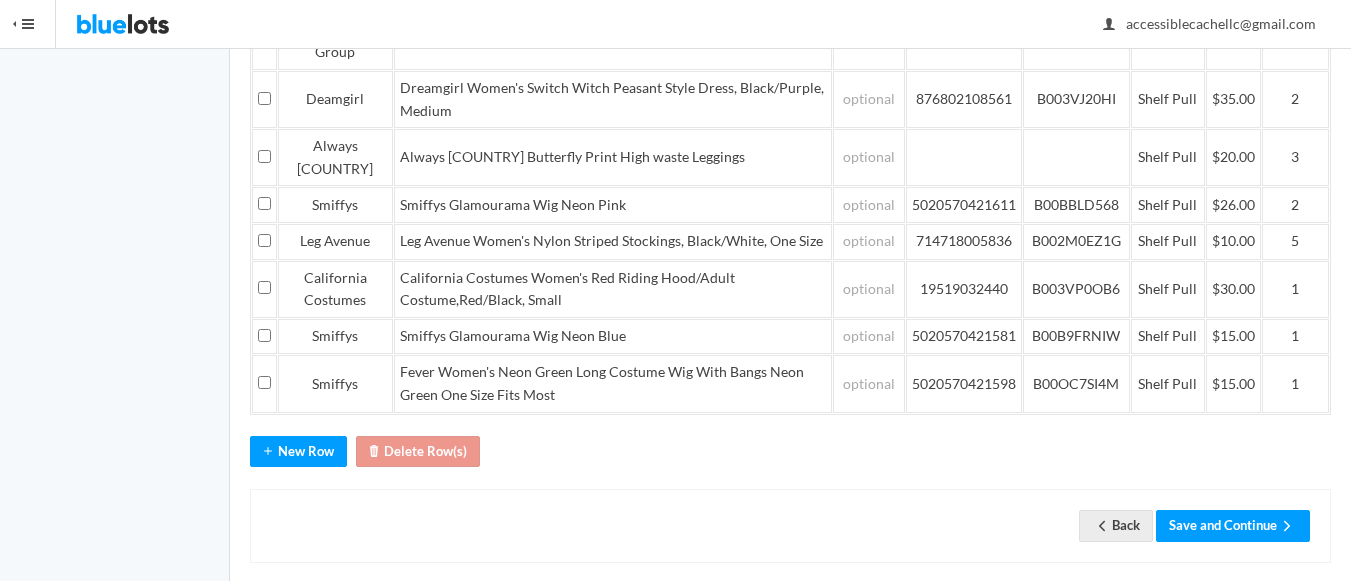 scroll, scrollTop: 675, scrollLeft: 0, axis: vertical 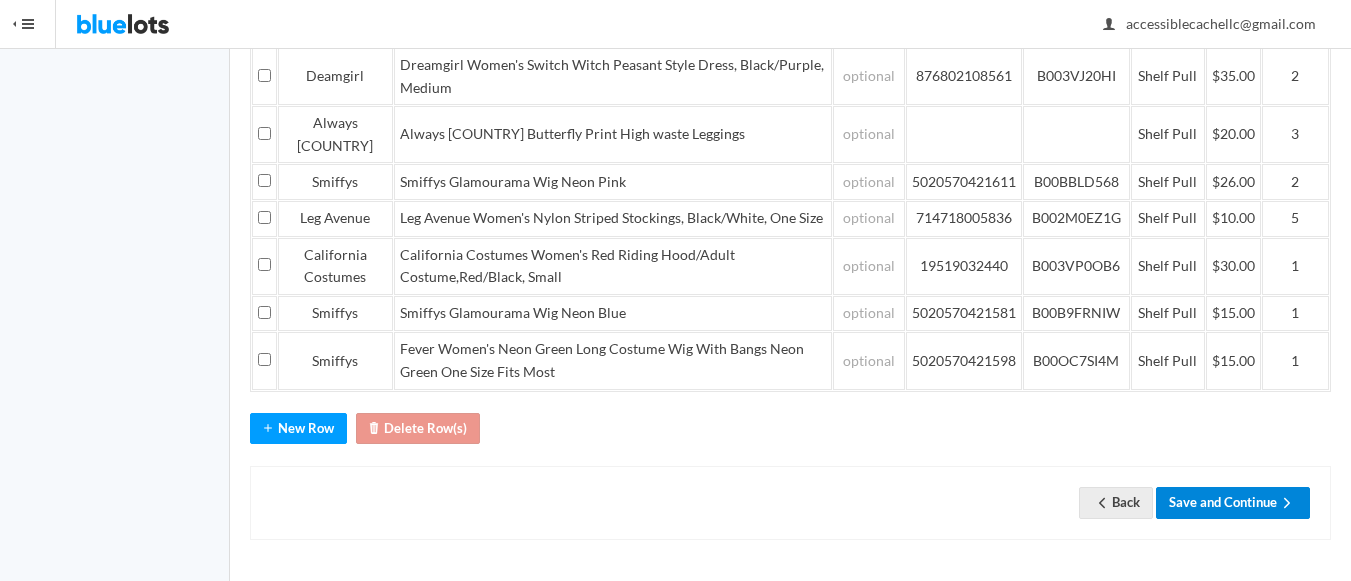 click on "Save and Continue" at bounding box center [1233, 502] 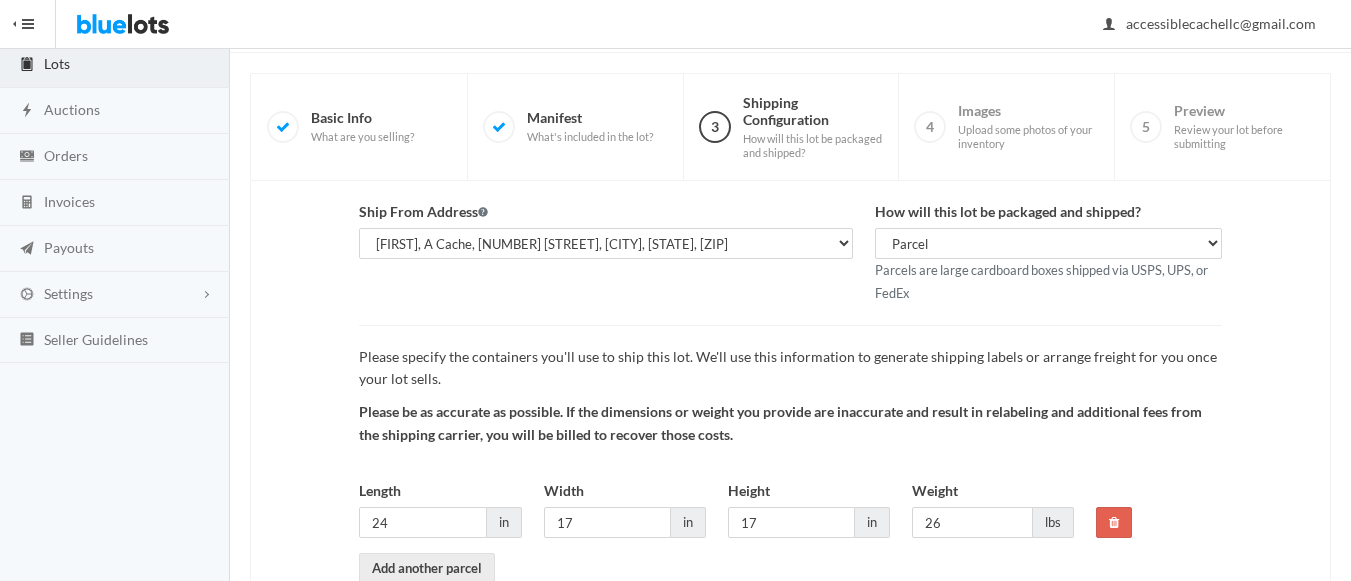 scroll, scrollTop: 240, scrollLeft: 0, axis: vertical 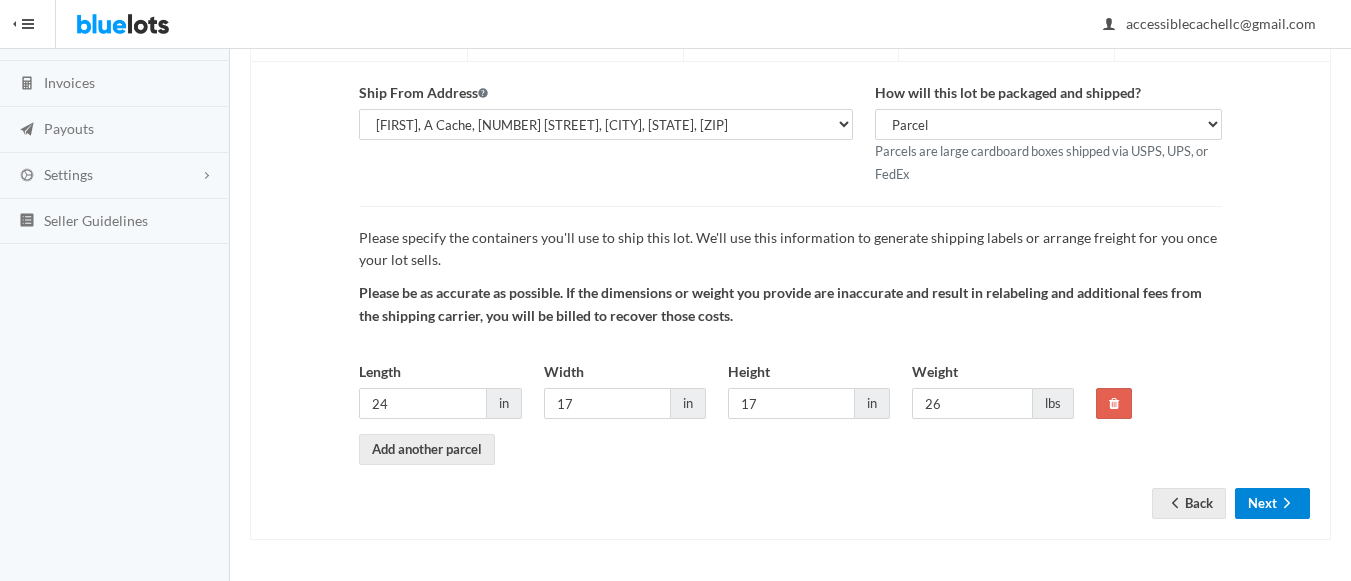 click on "Next" at bounding box center (1272, 503) 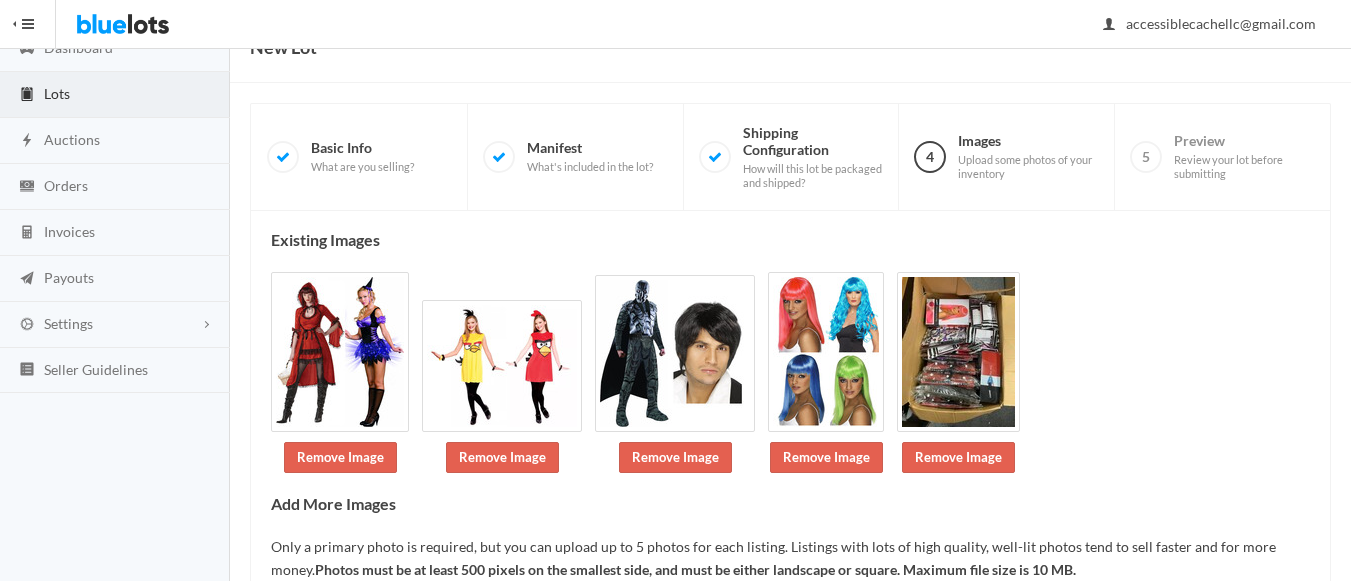 scroll, scrollTop: 241, scrollLeft: 0, axis: vertical 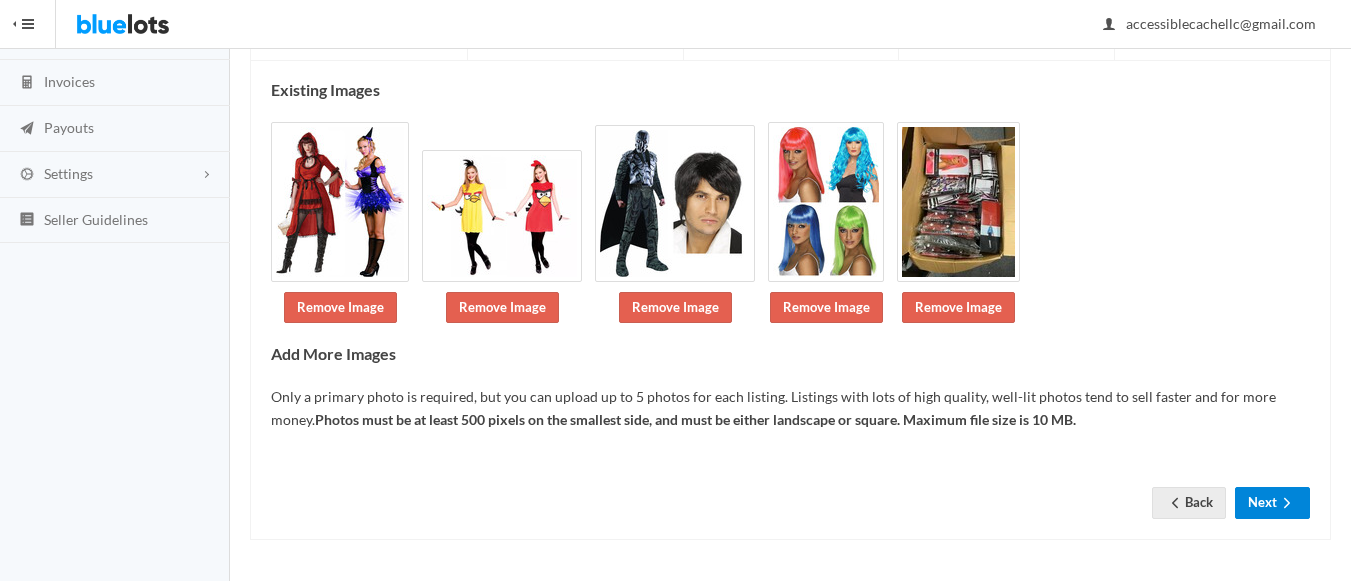 click on "Next" at bounding box center (1272, 502) 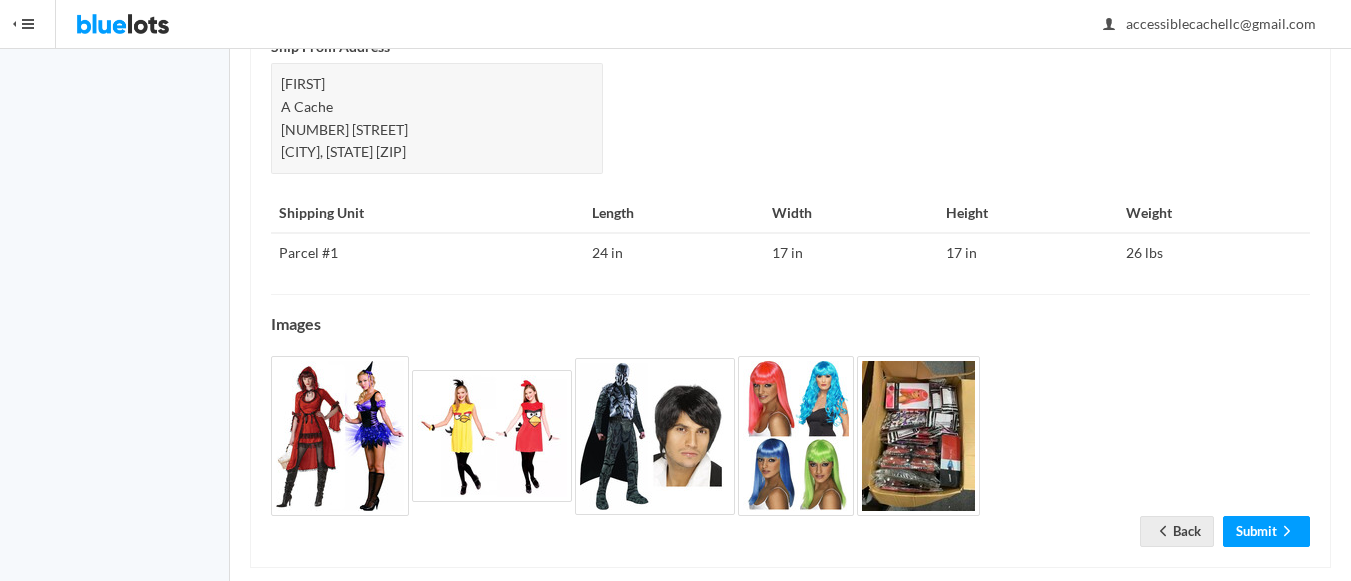 scroll, scrollTop: 913, scrollLeft: 0, axis: vertical 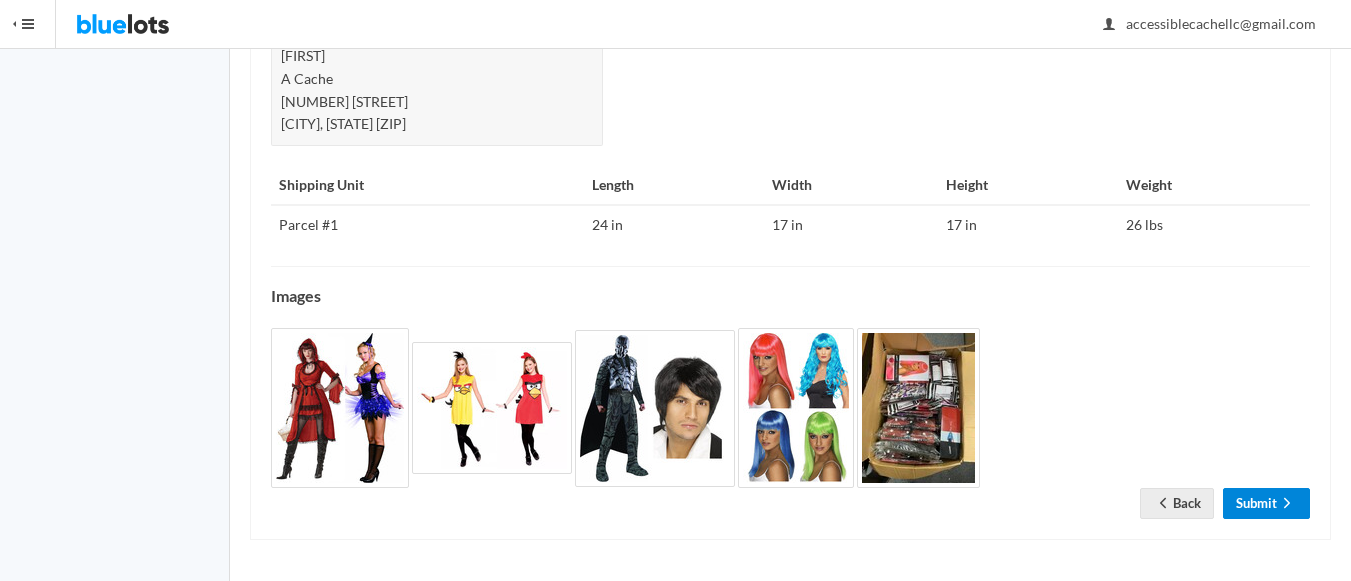 click 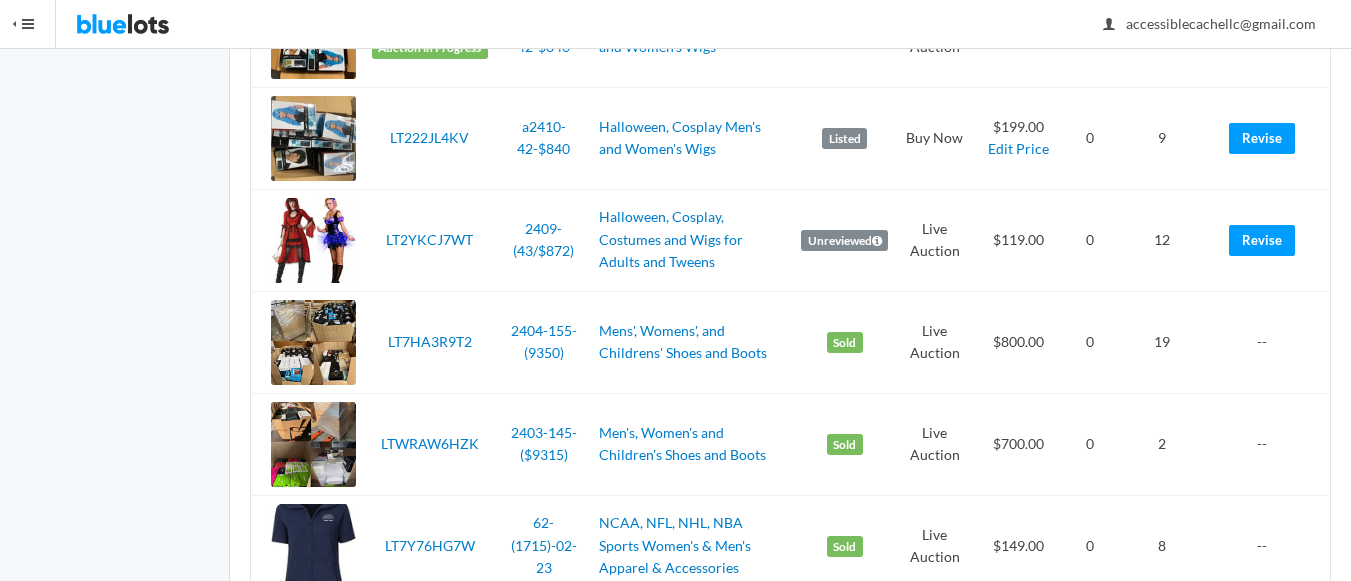 scroll, scrollTop: 3300, scrollLeft: 0, axis: vertical 